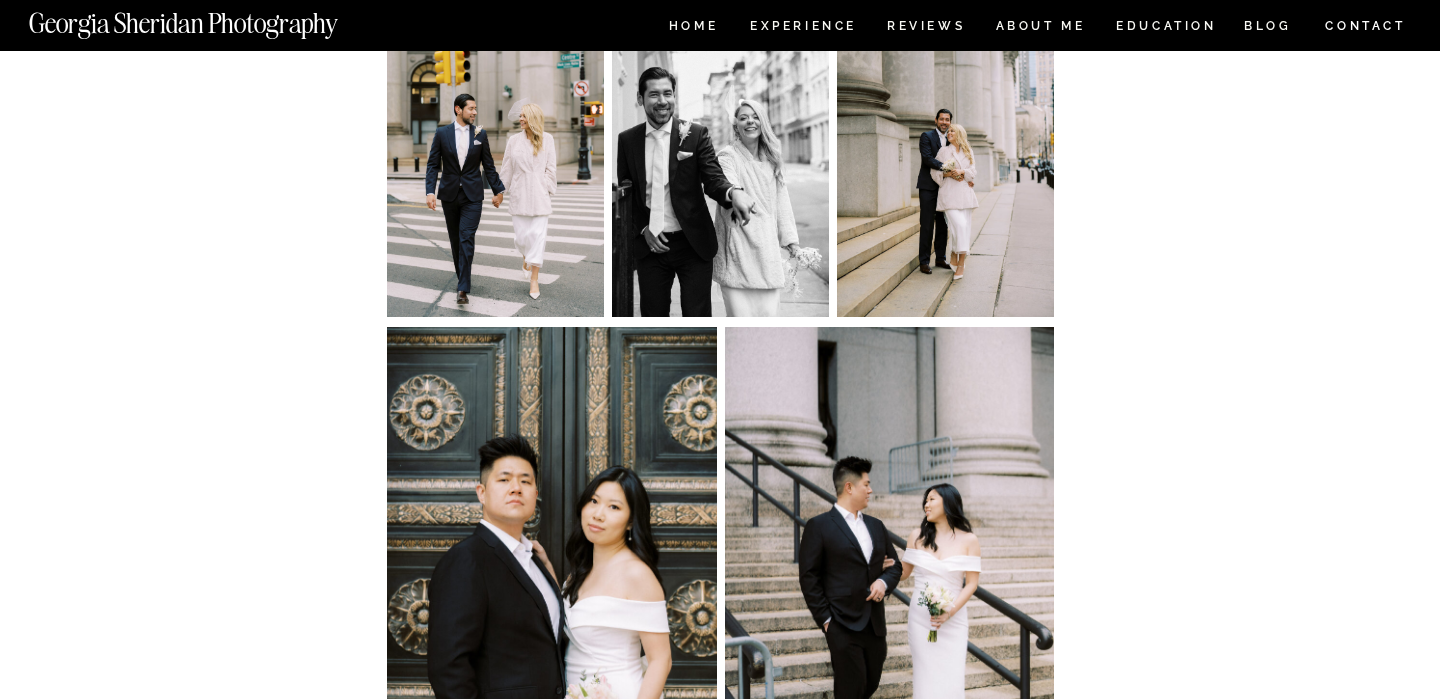 scroll, scrollTop: 0, scrollLeft: 0, axis: both 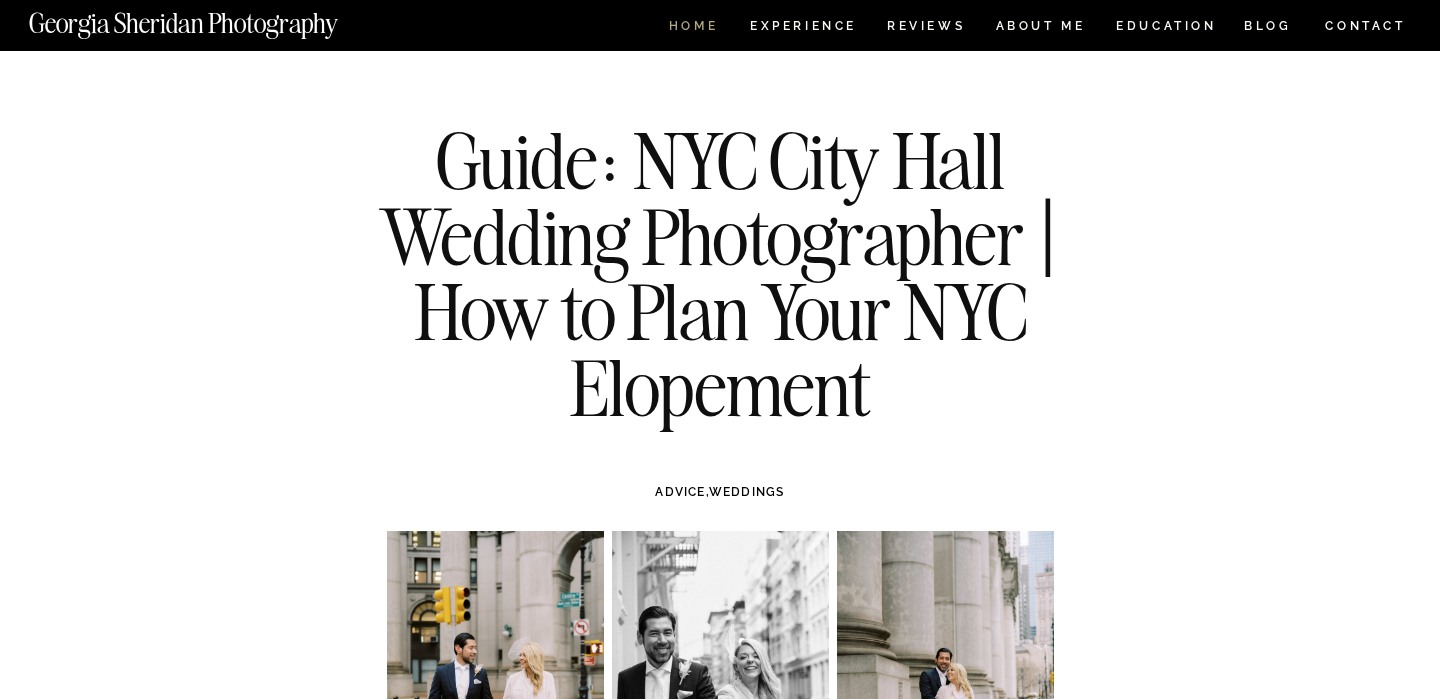click on "HOME" at bounding box center [693, 28] 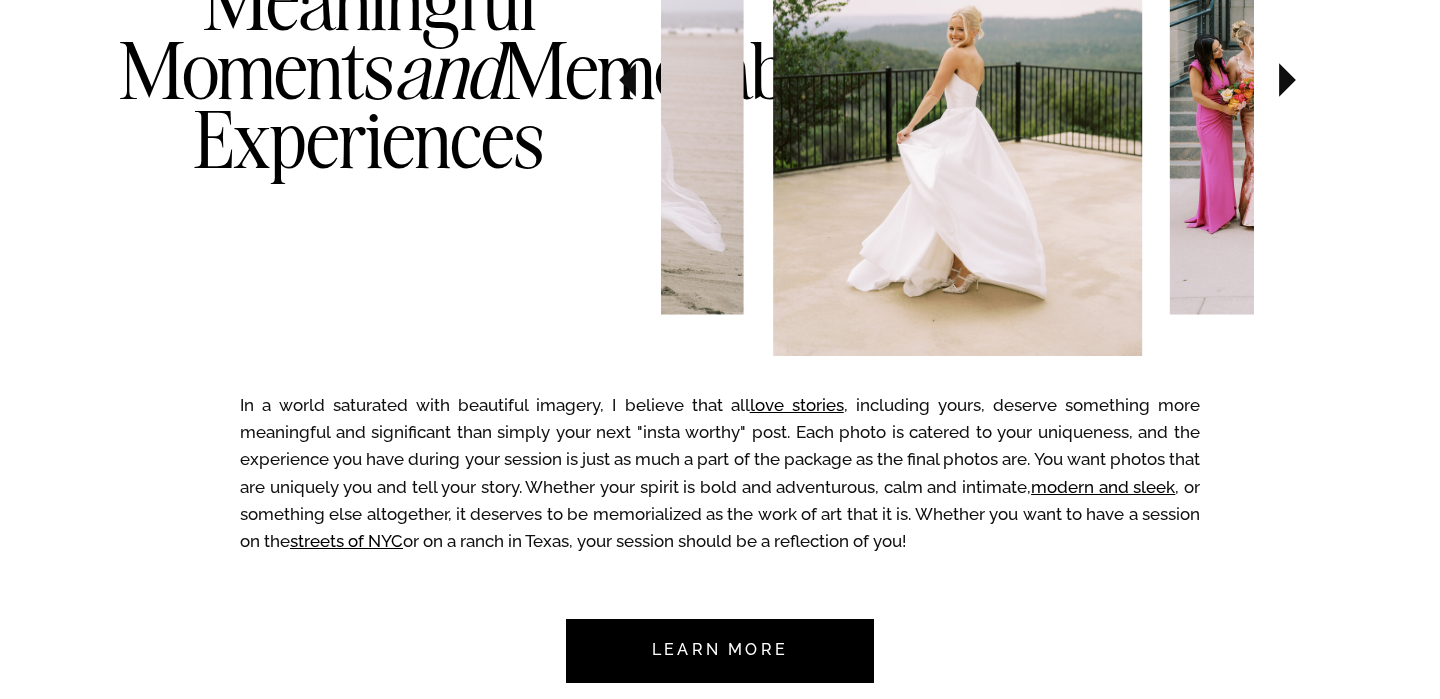 scroll, scrollTop: 1205, scrollLeft: 0, axis: vertical 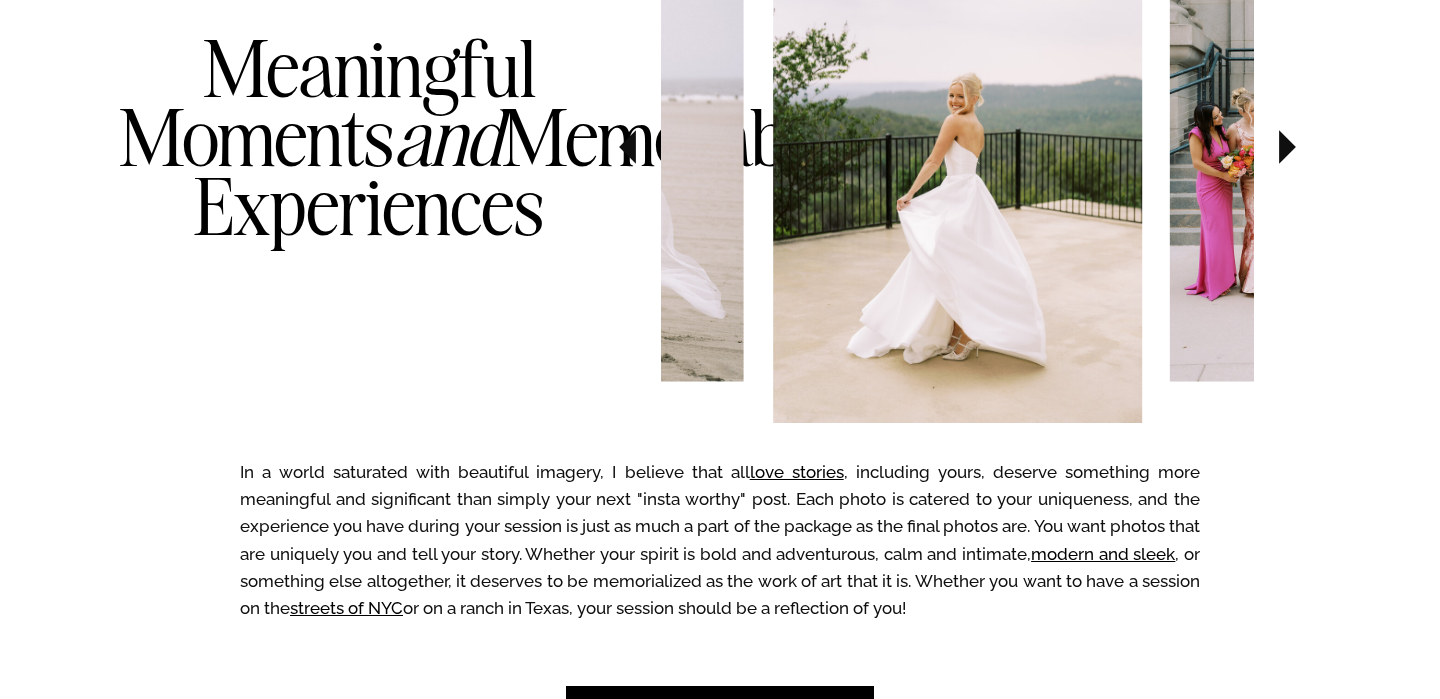 click 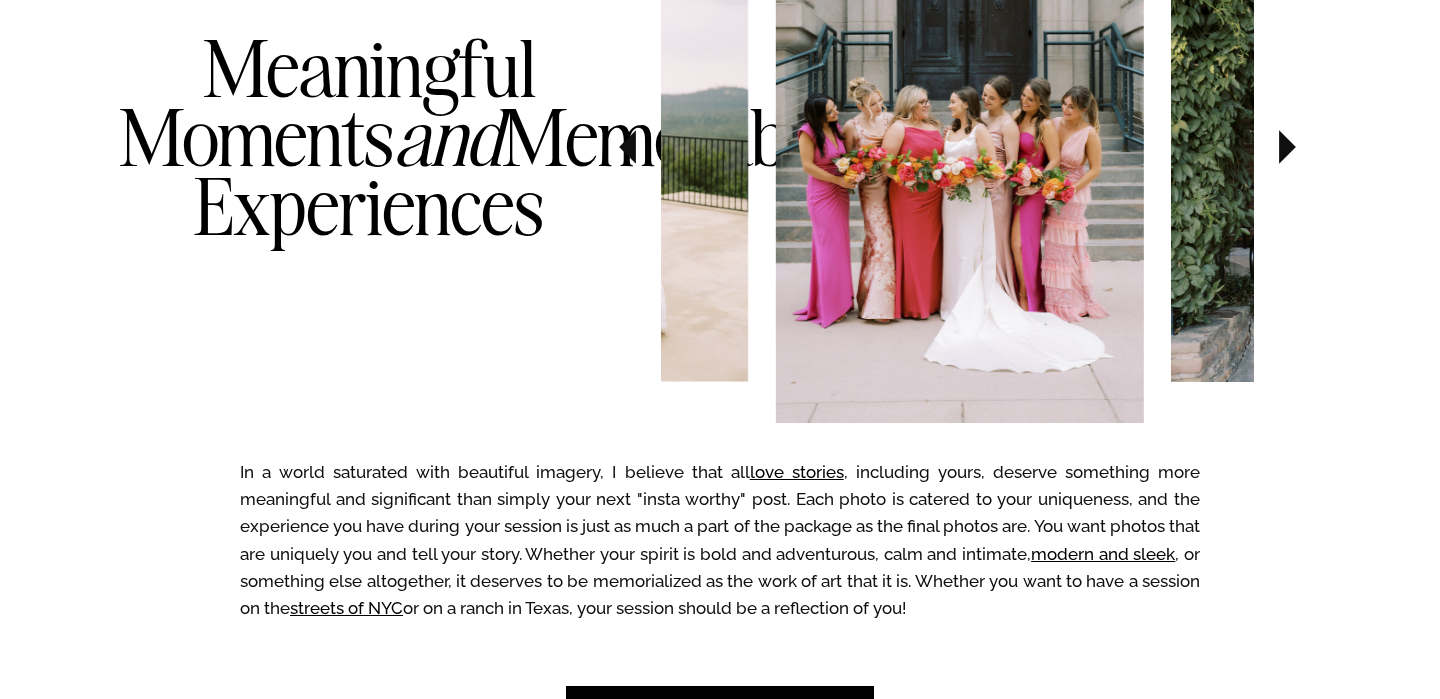 click 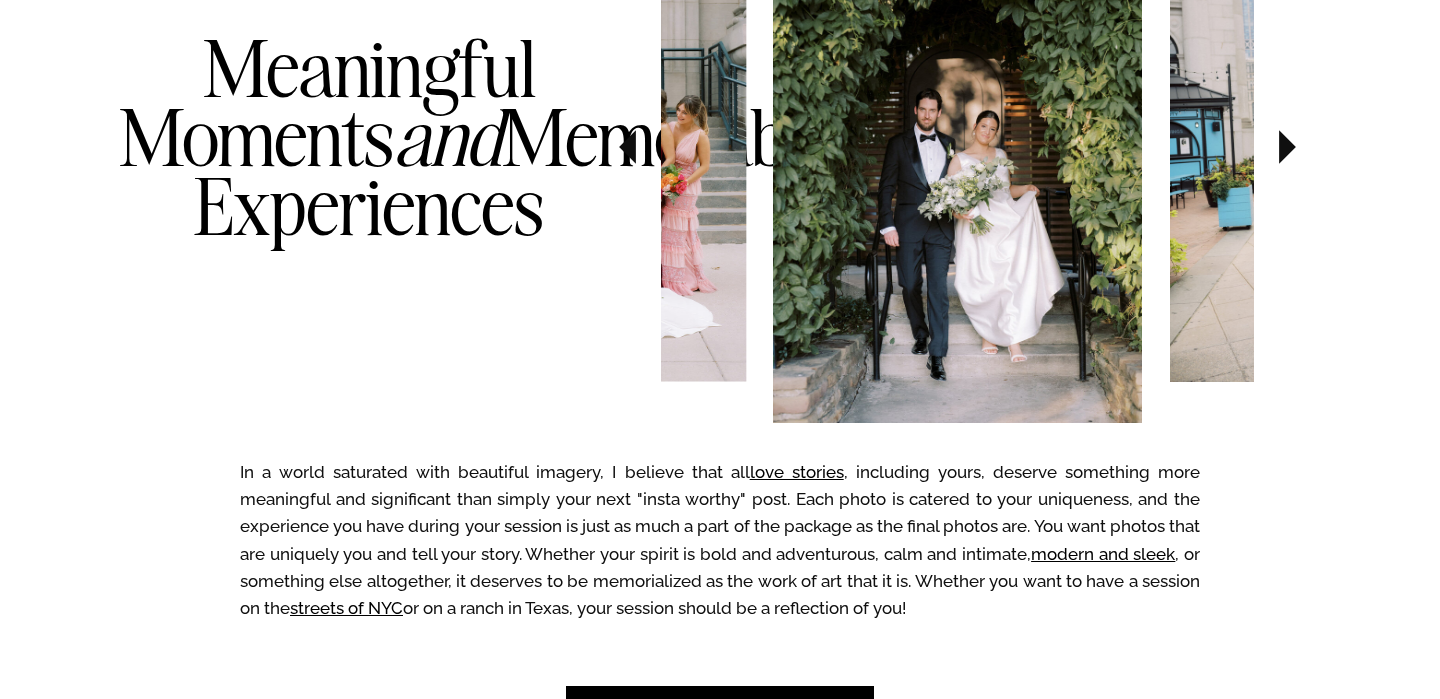 click 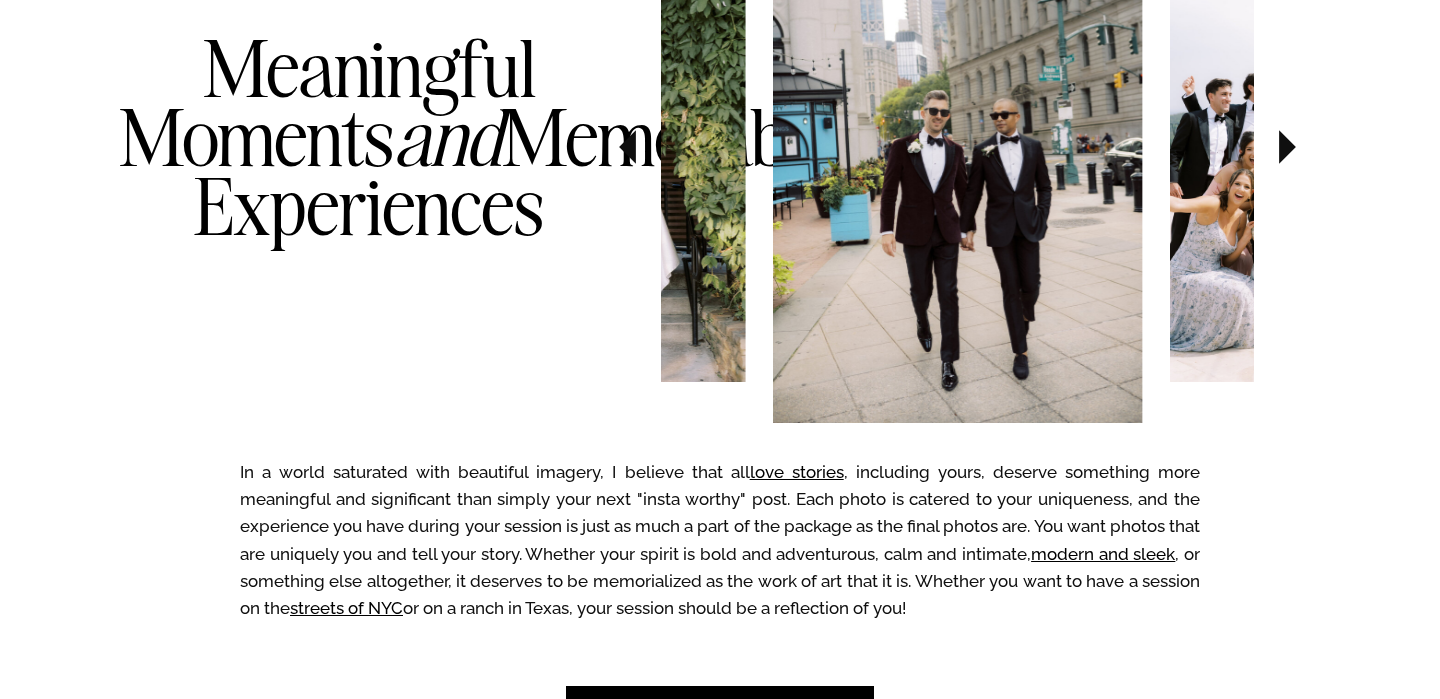 click 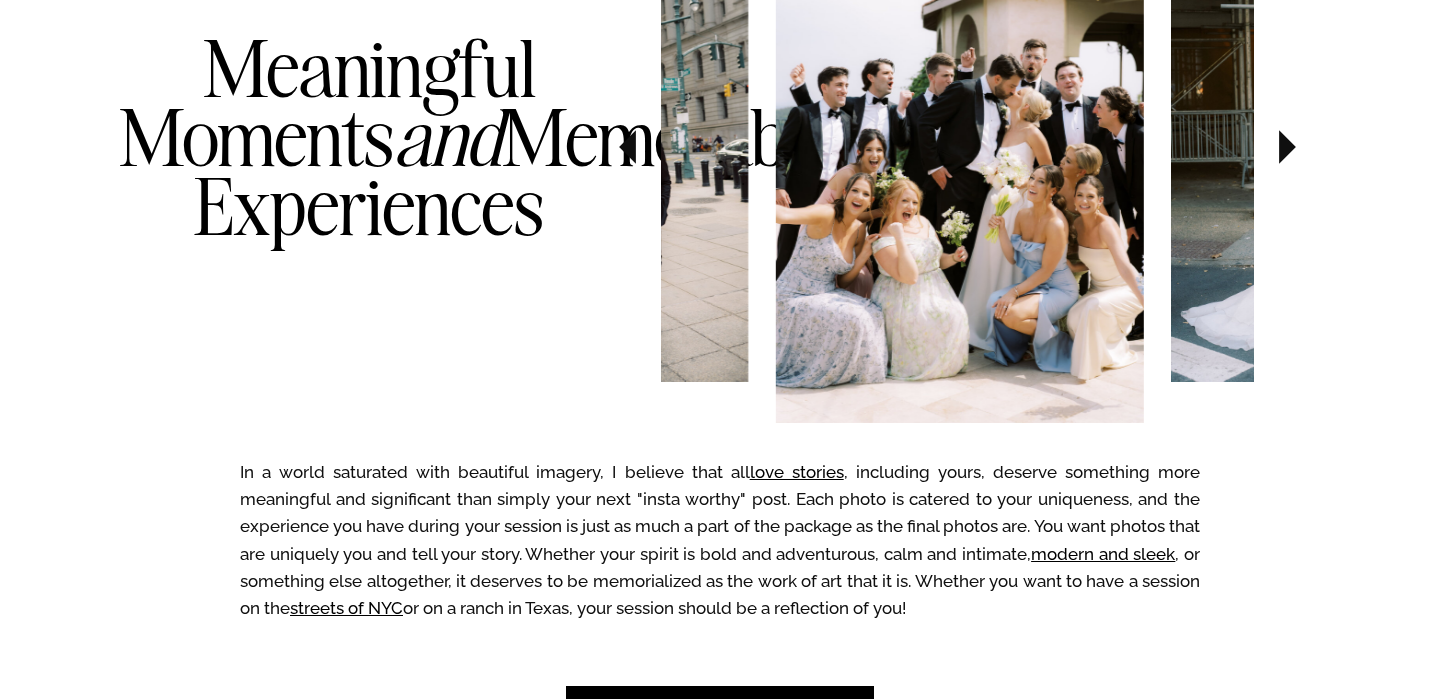 click 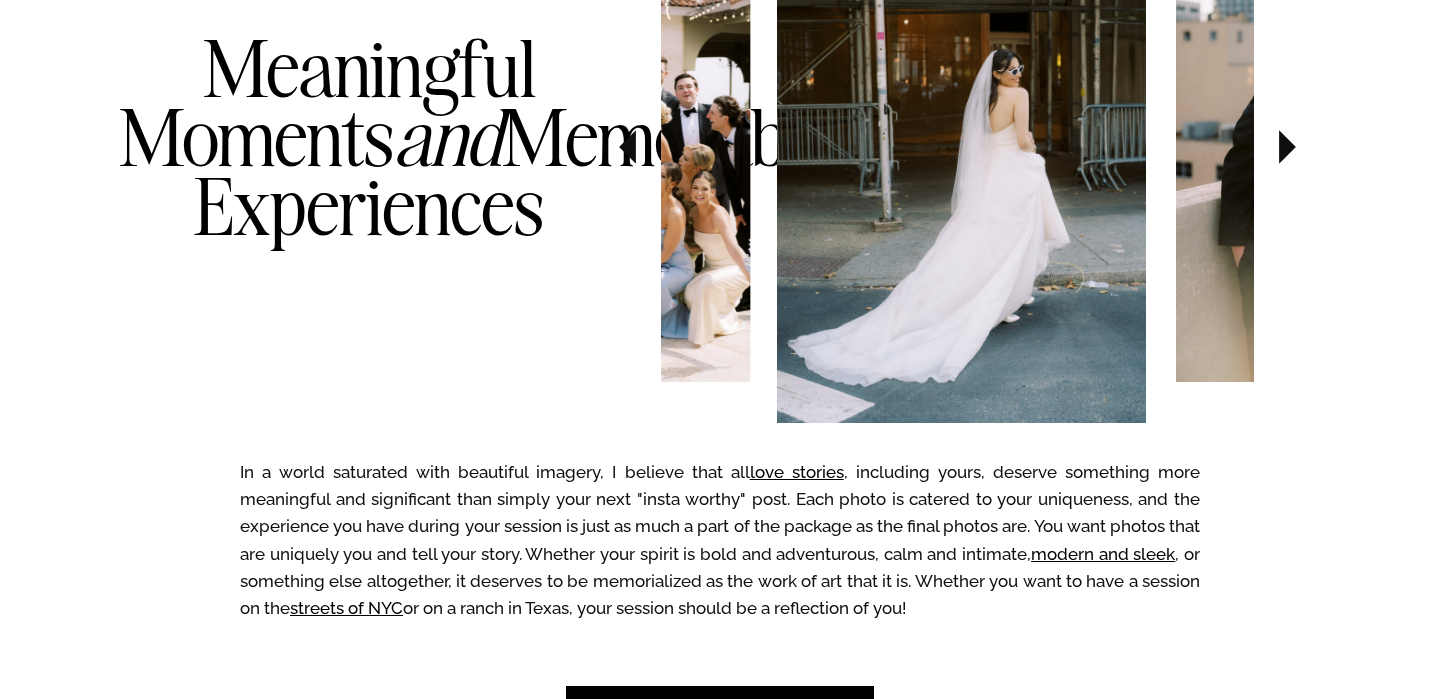 click 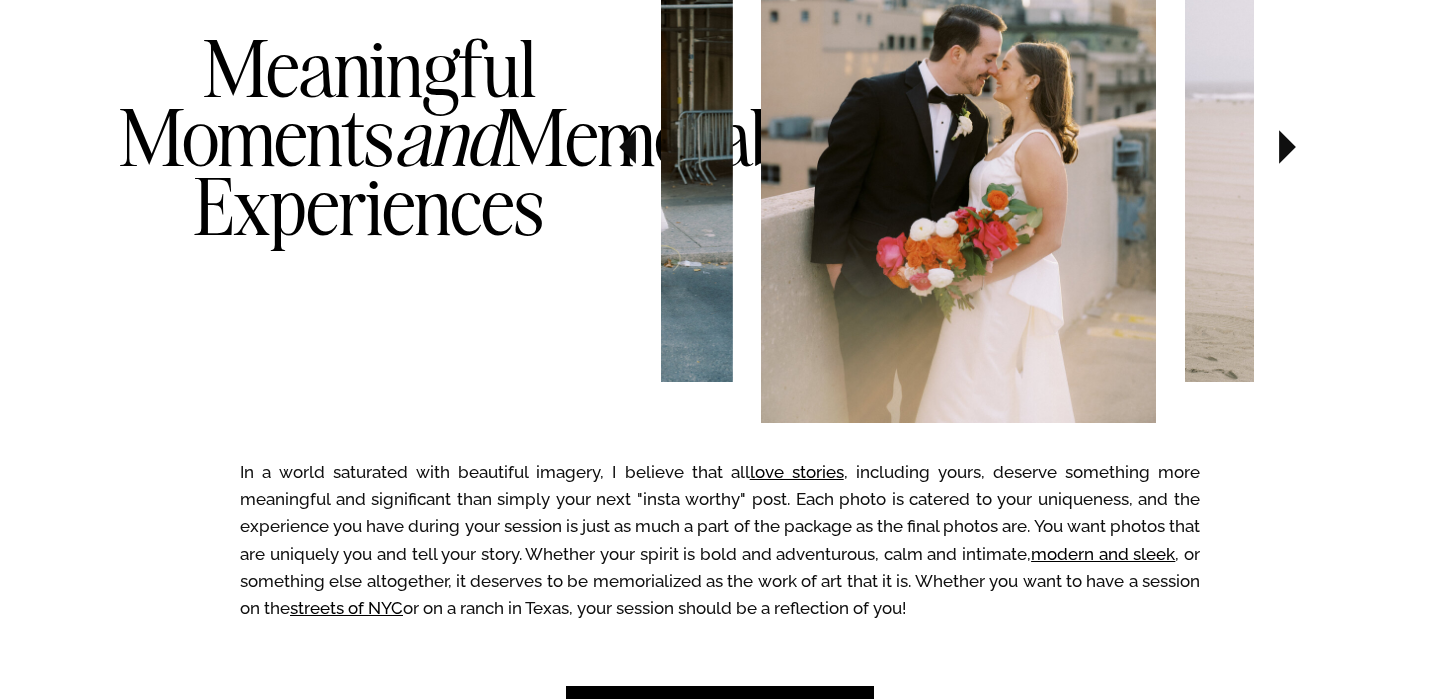 click 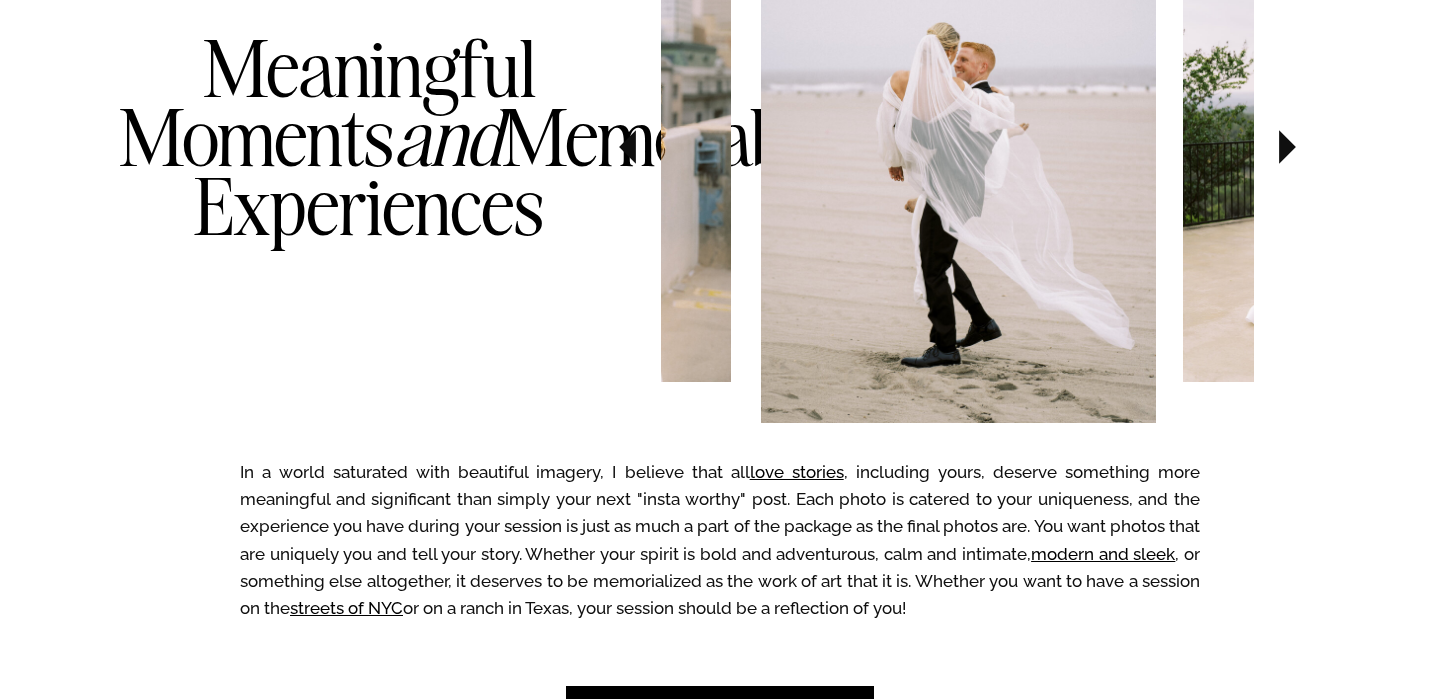 click 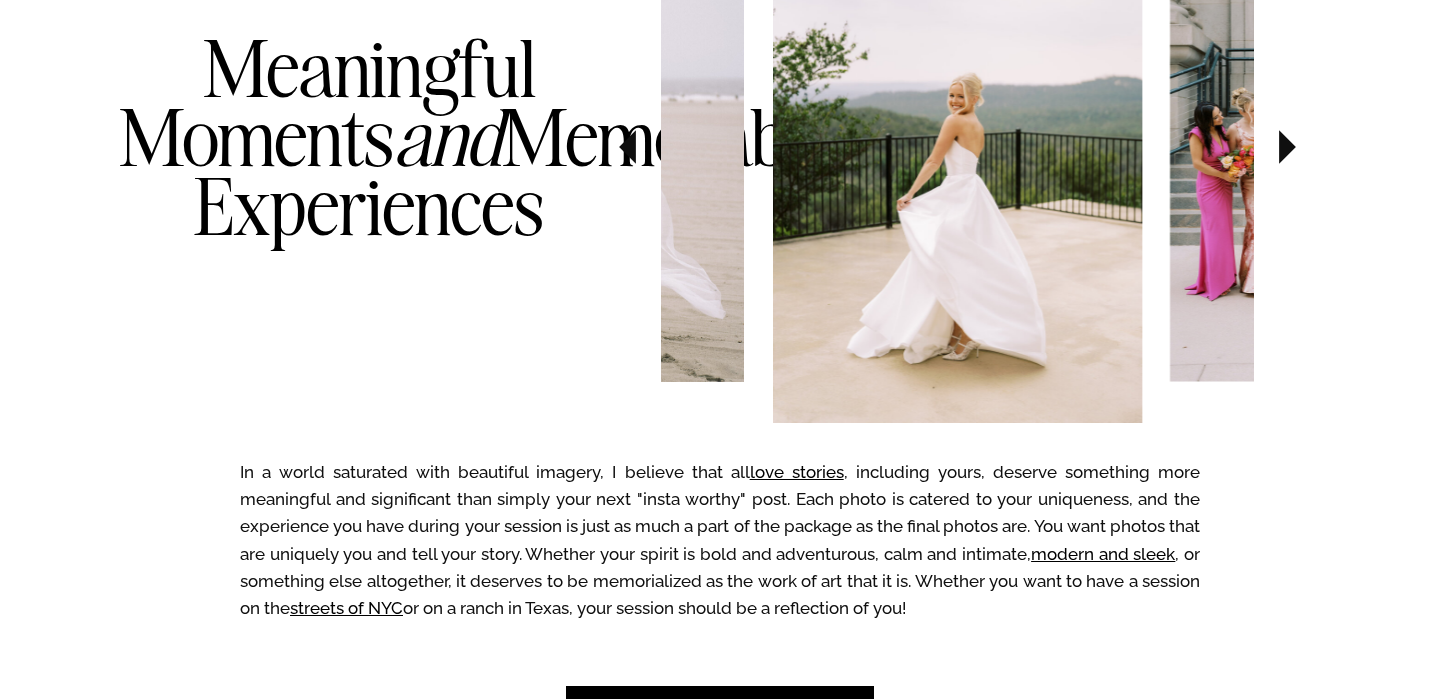 click 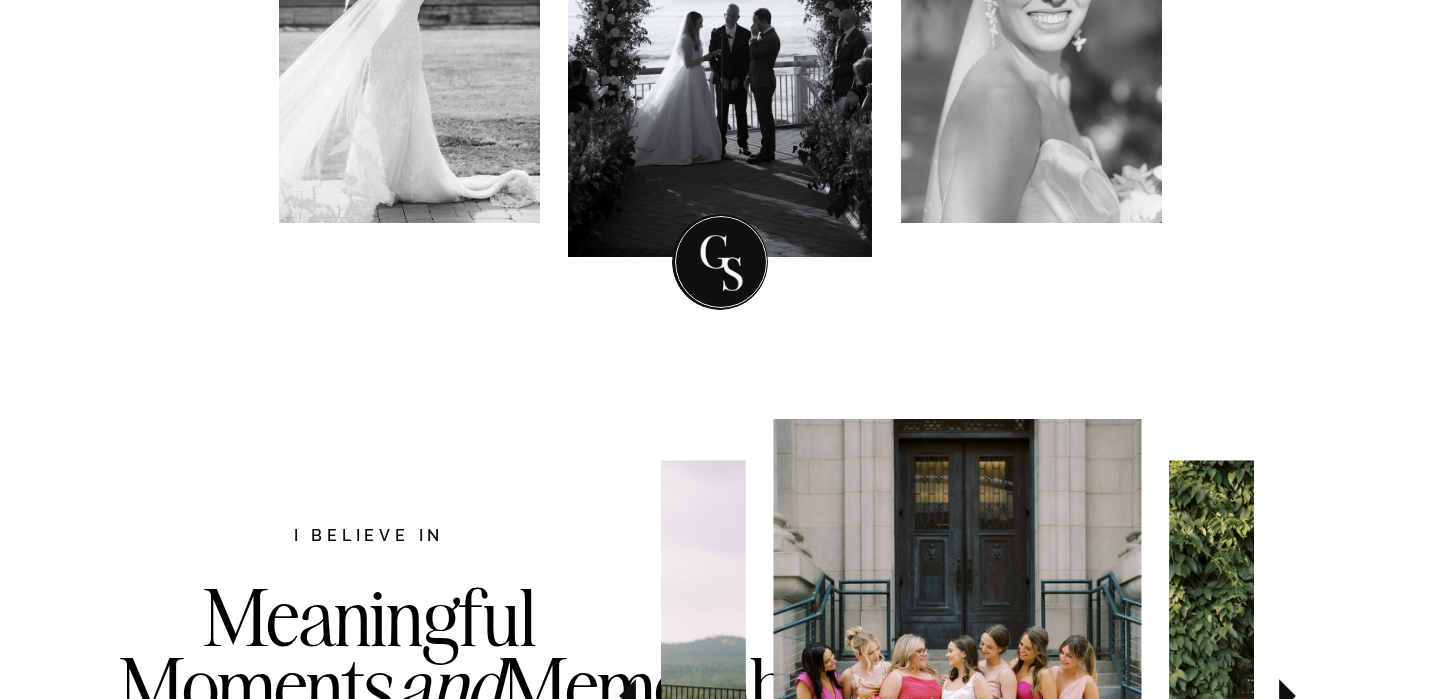 scroll, scrollTop: 0, scrollLeft: 0, axis: both 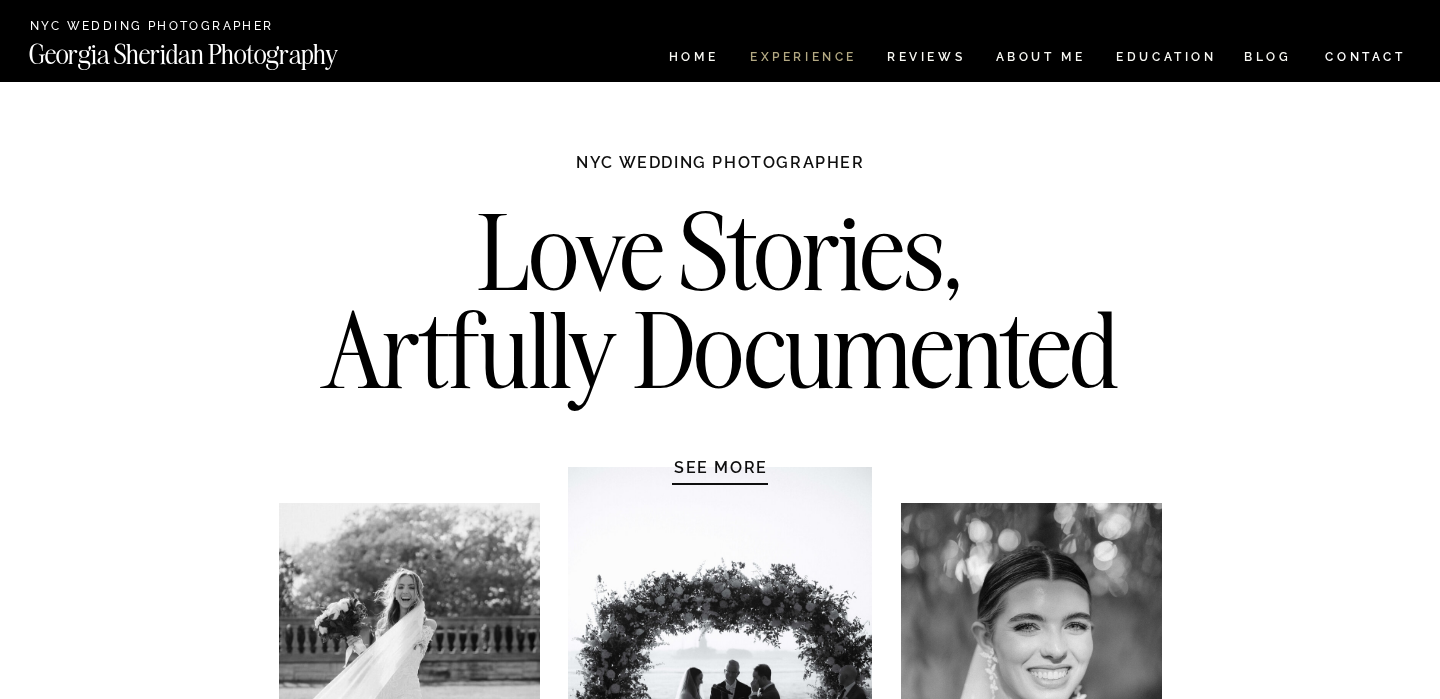 click on "Experience" at bounding box center (802, 59) 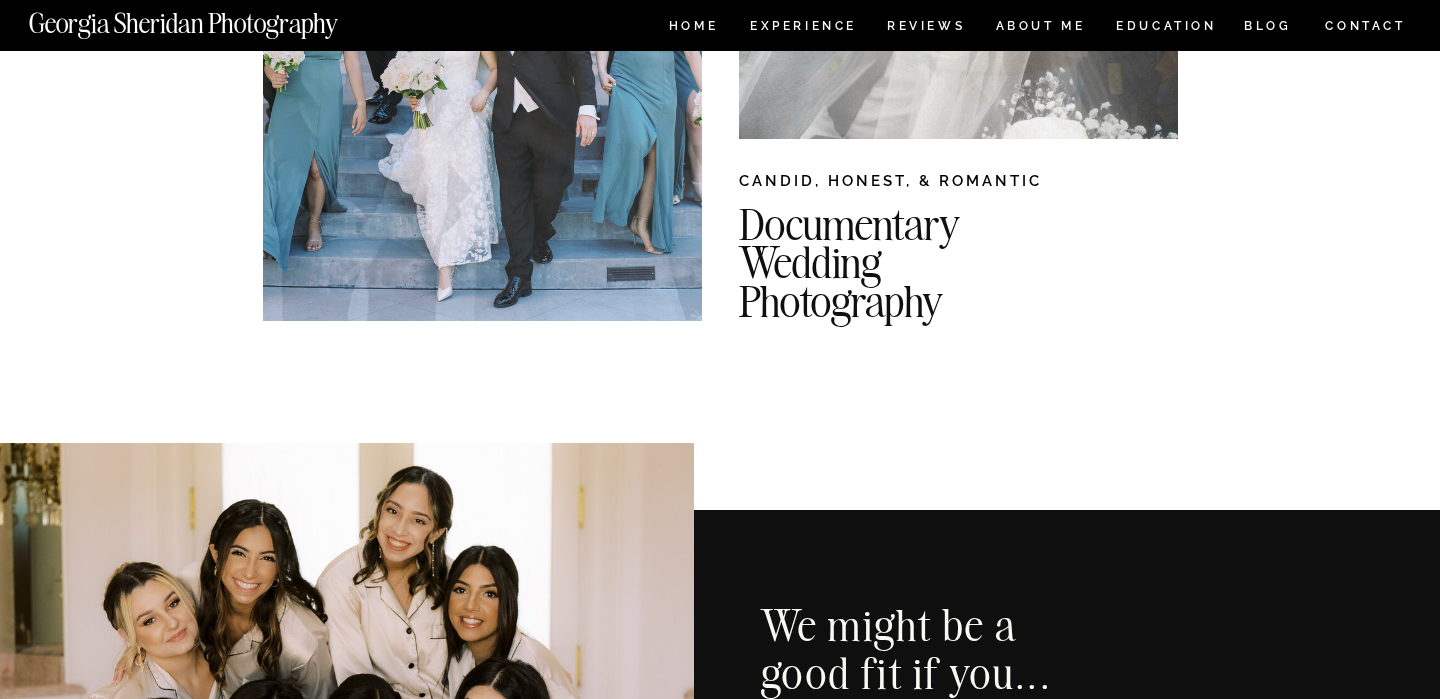 scroll, scrollTop: 323, scrollLeft: 0, axis: vertical 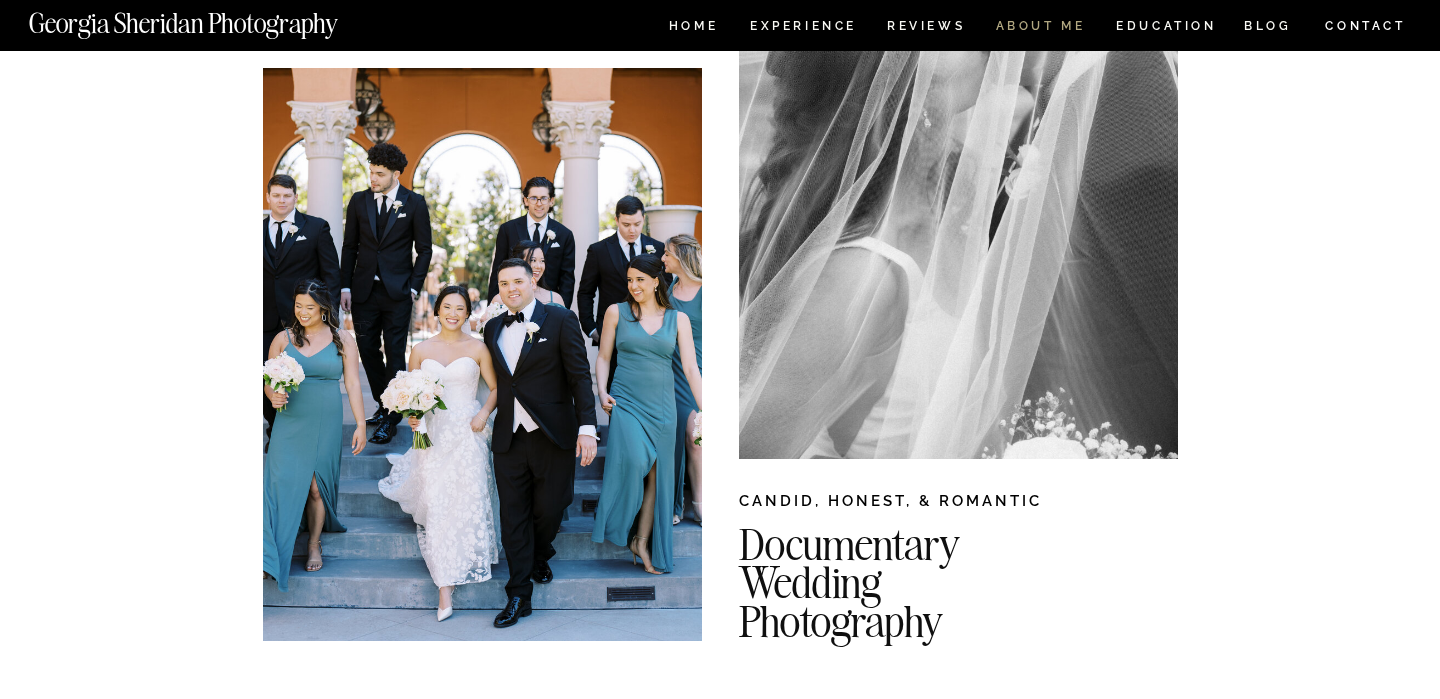 click on "ABOUT ME" at bounding box center [1040, 28] 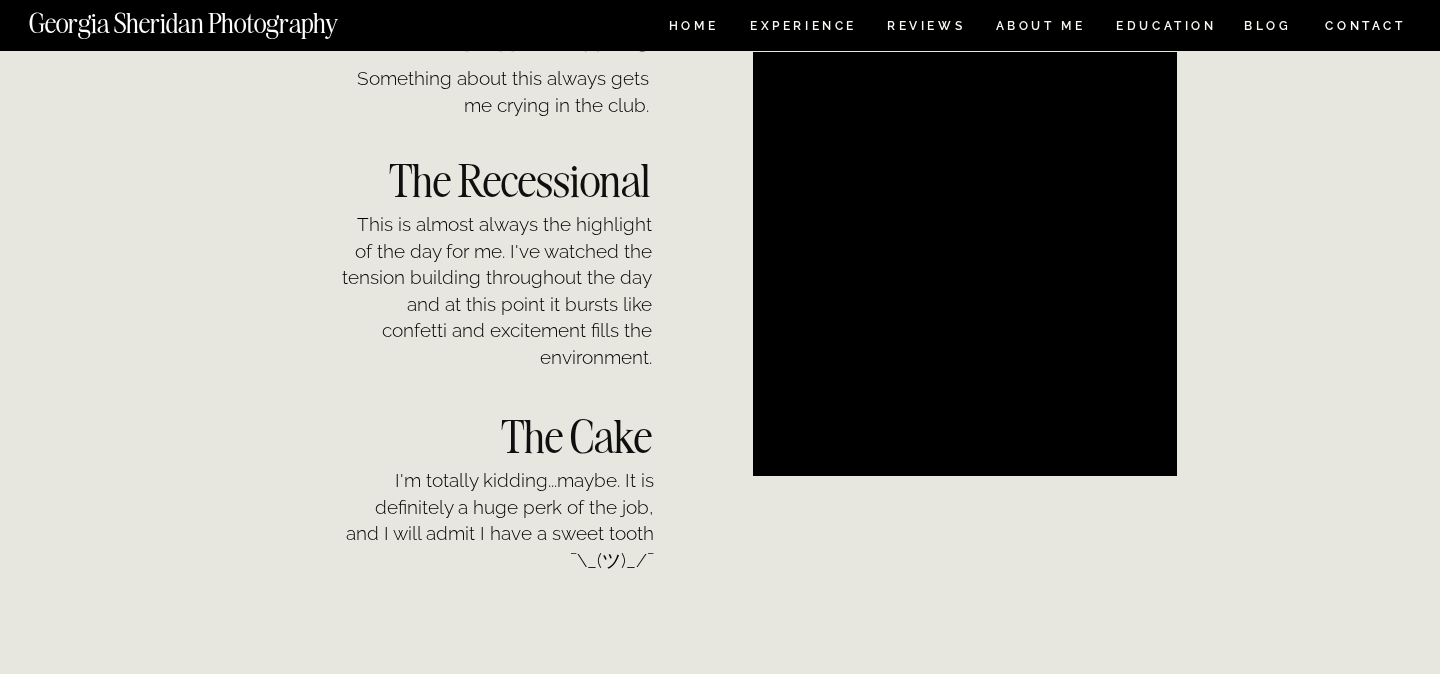 scroll, scrollTop: 1740, scrollLeft: 0, axis: vertical 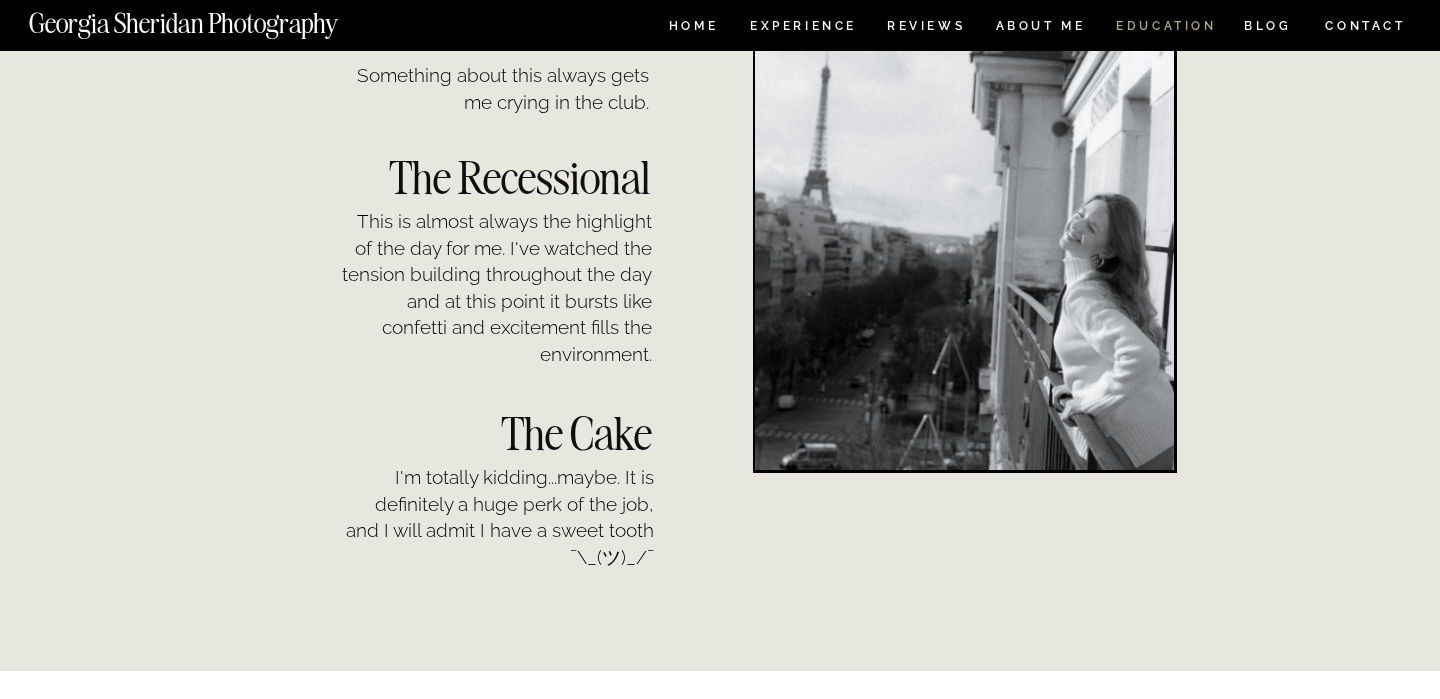 click on "EDUCATION" at bounding box center [1166, 28] 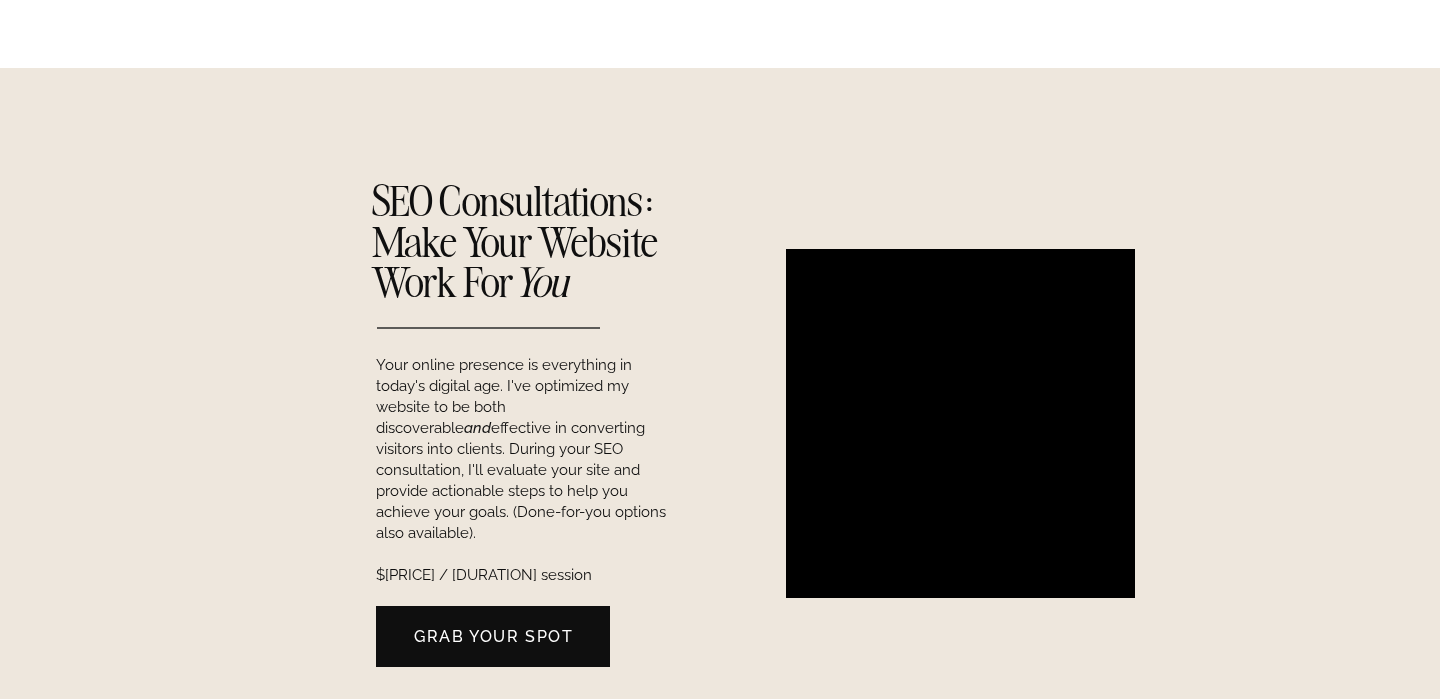 scroll, scrollTop: 0, scrollLeft: 0, axis: both 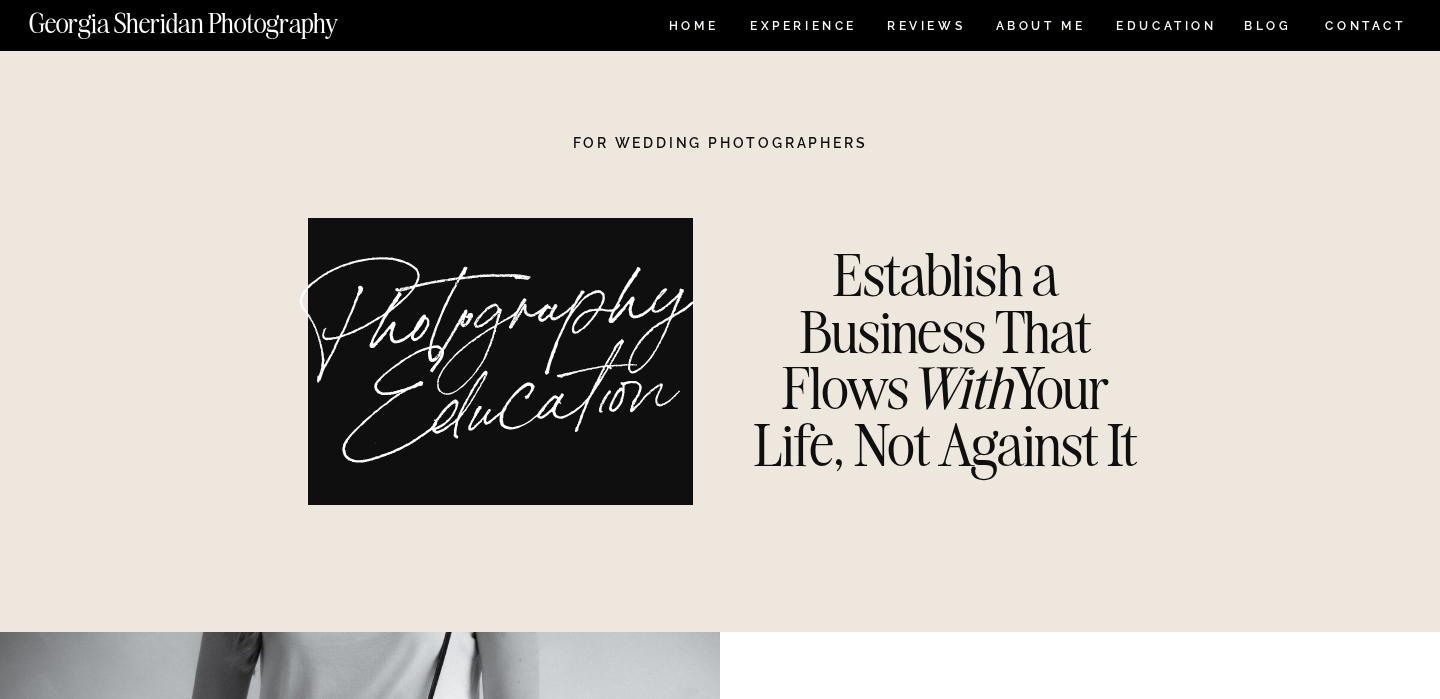 click on "CONTACT" at bounding box center [1365, 26] 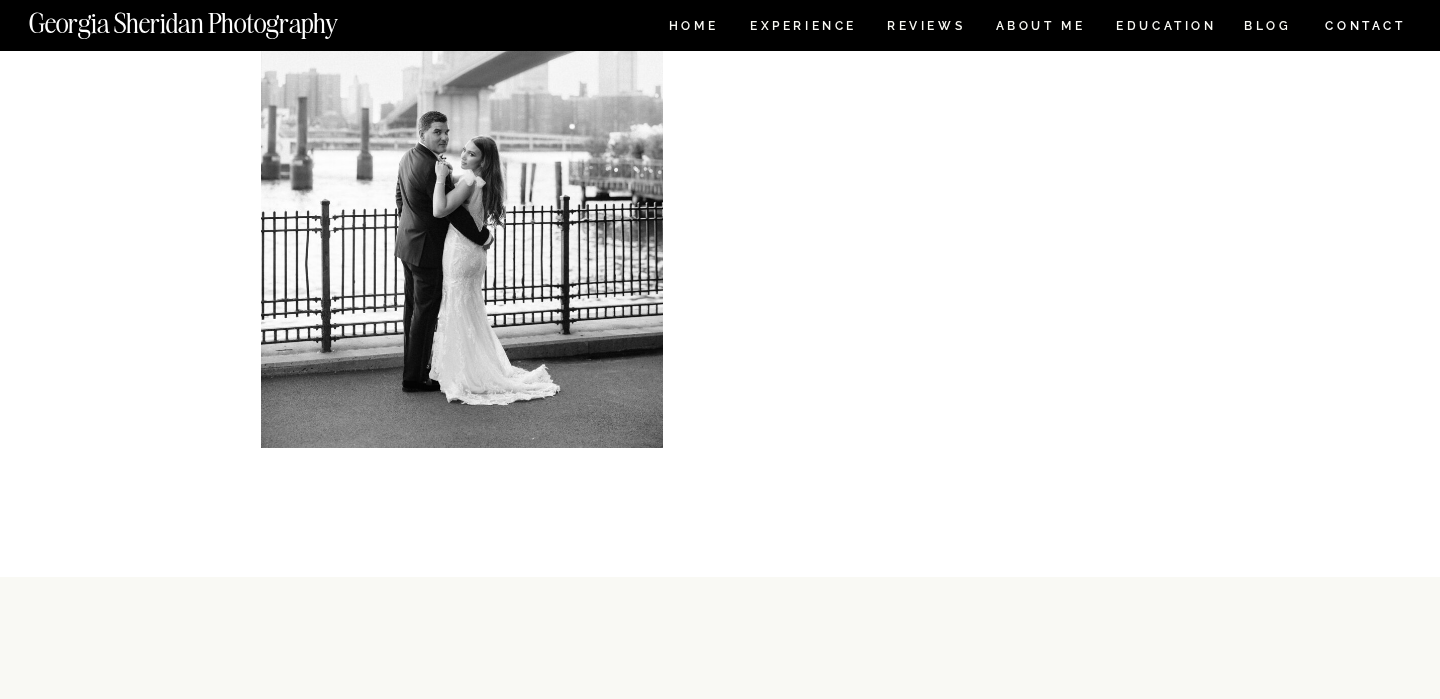 scroll, scrollTop: 1216, scrollLeft: 0, axis: vertical 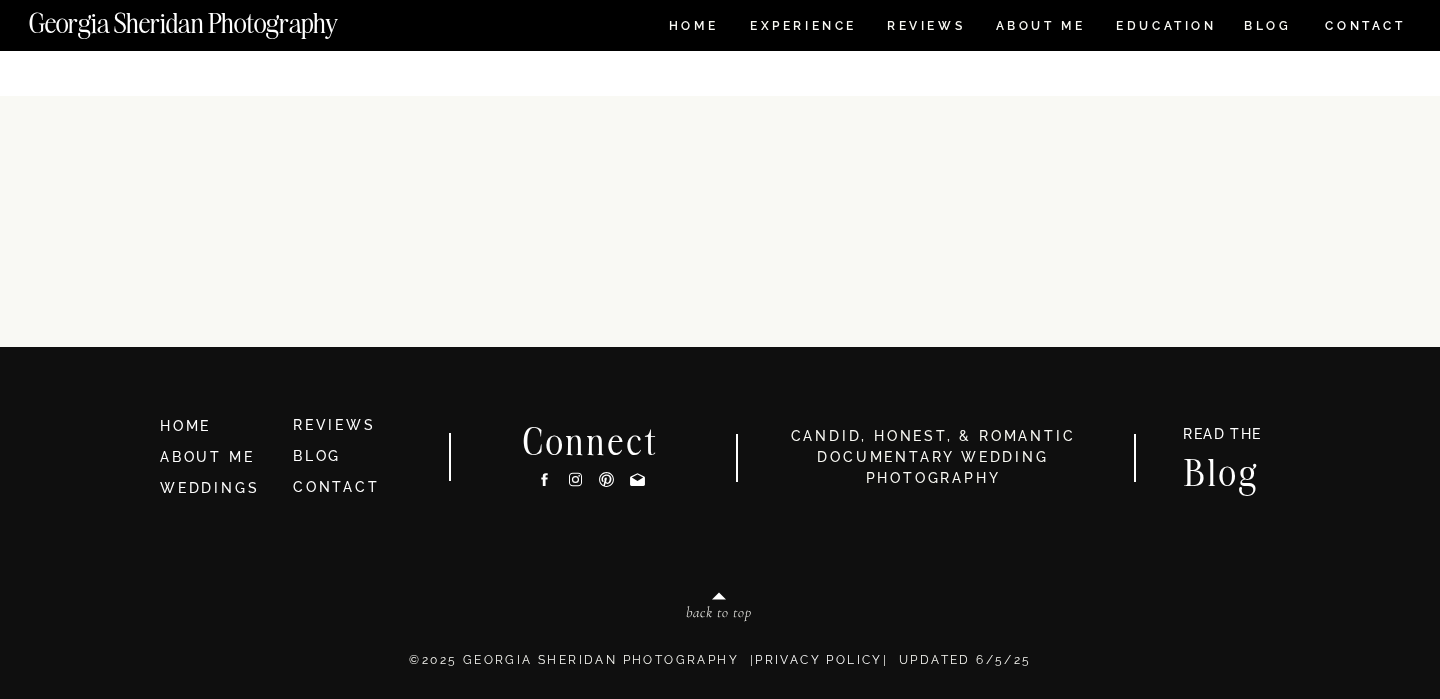 click at bounding box center [720, 221] 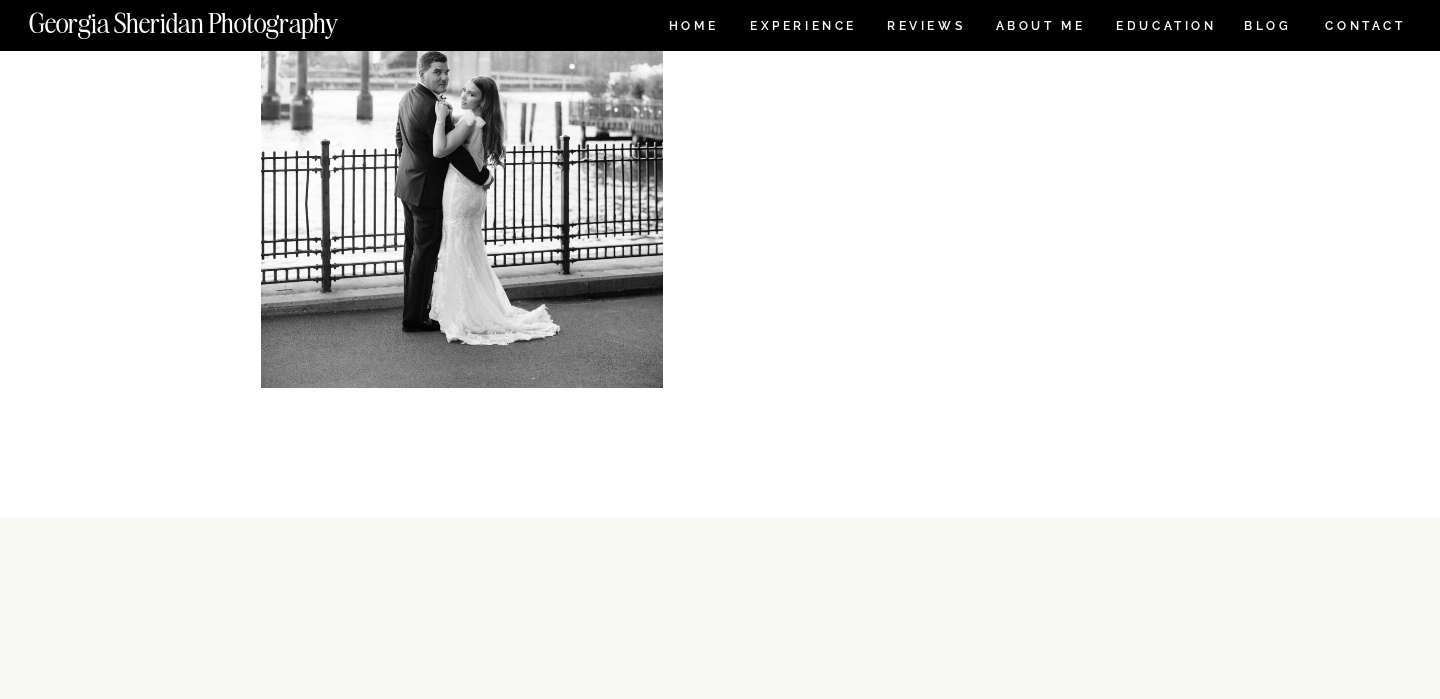 scroll, scrollTop: 243, scrollLeft: 0, axis: vertical 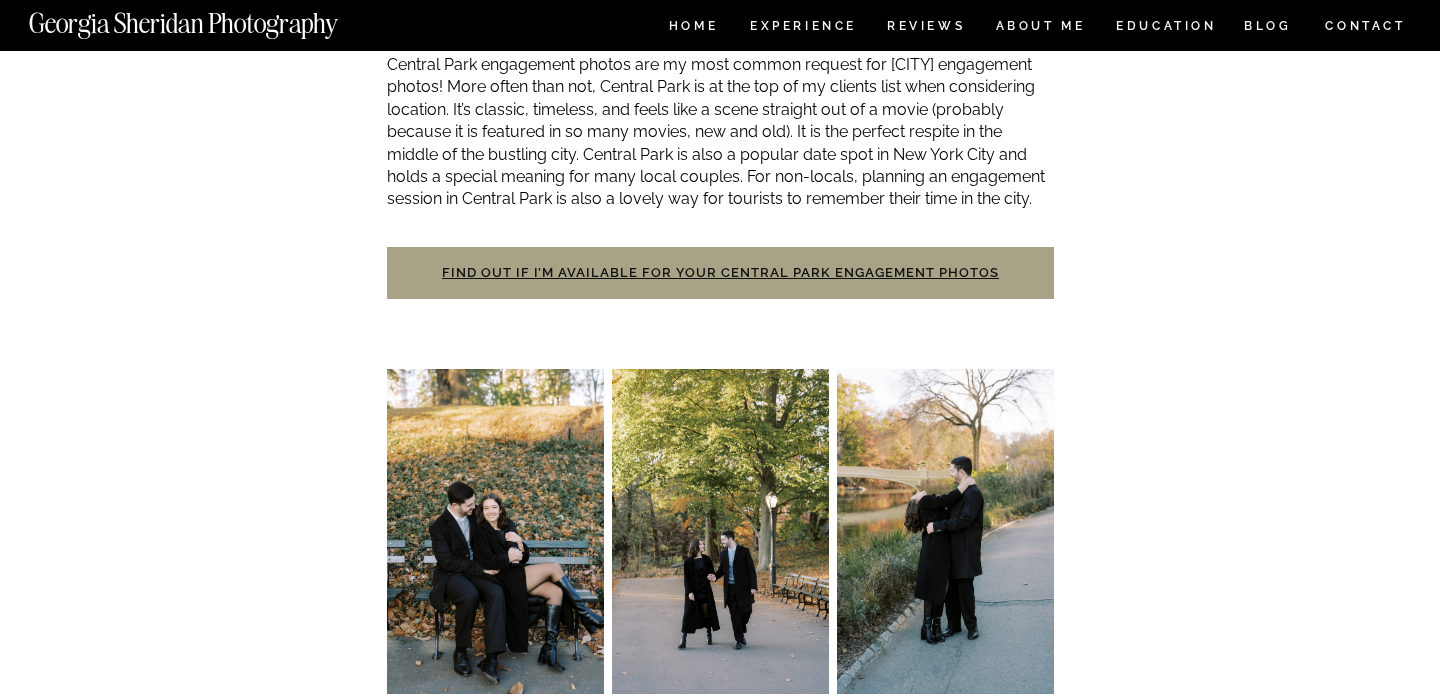 click at bounding box center [495, 531] 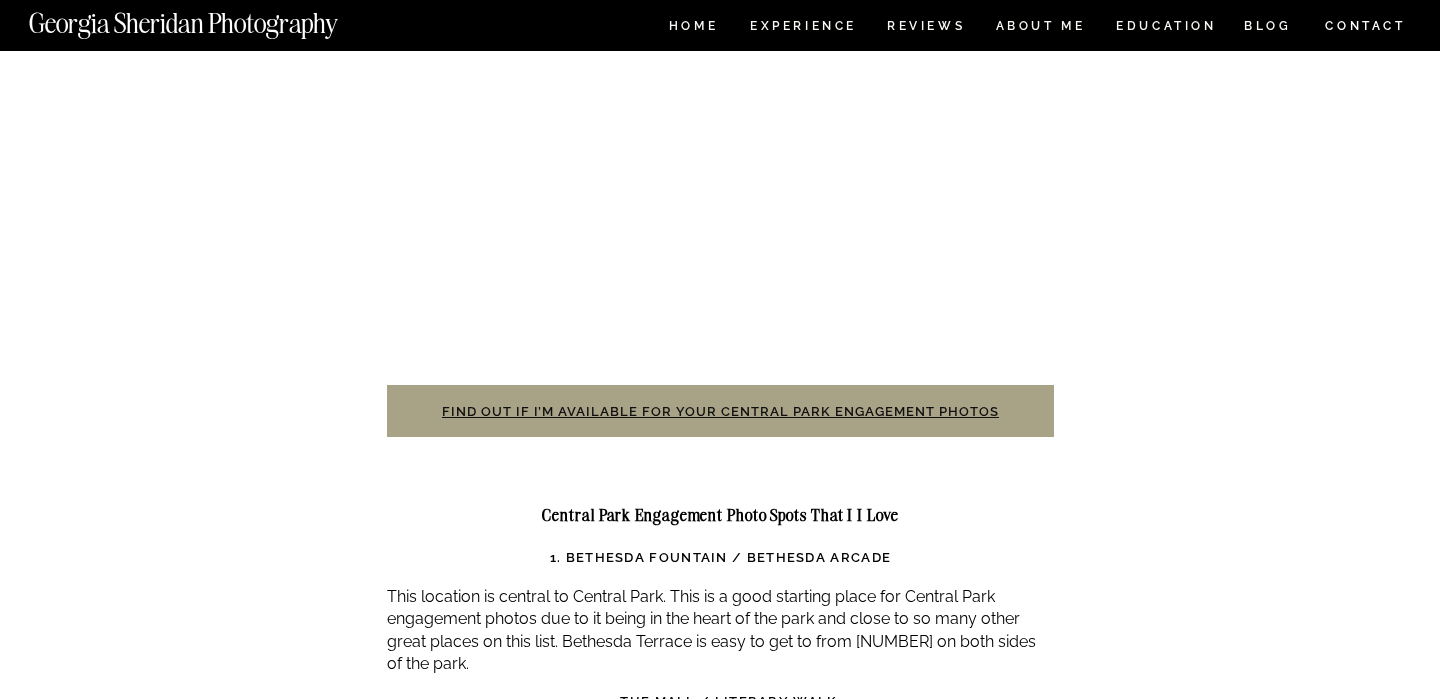 scroll, scrollTop: 6001, scrollLeft: 0, axis: vertical 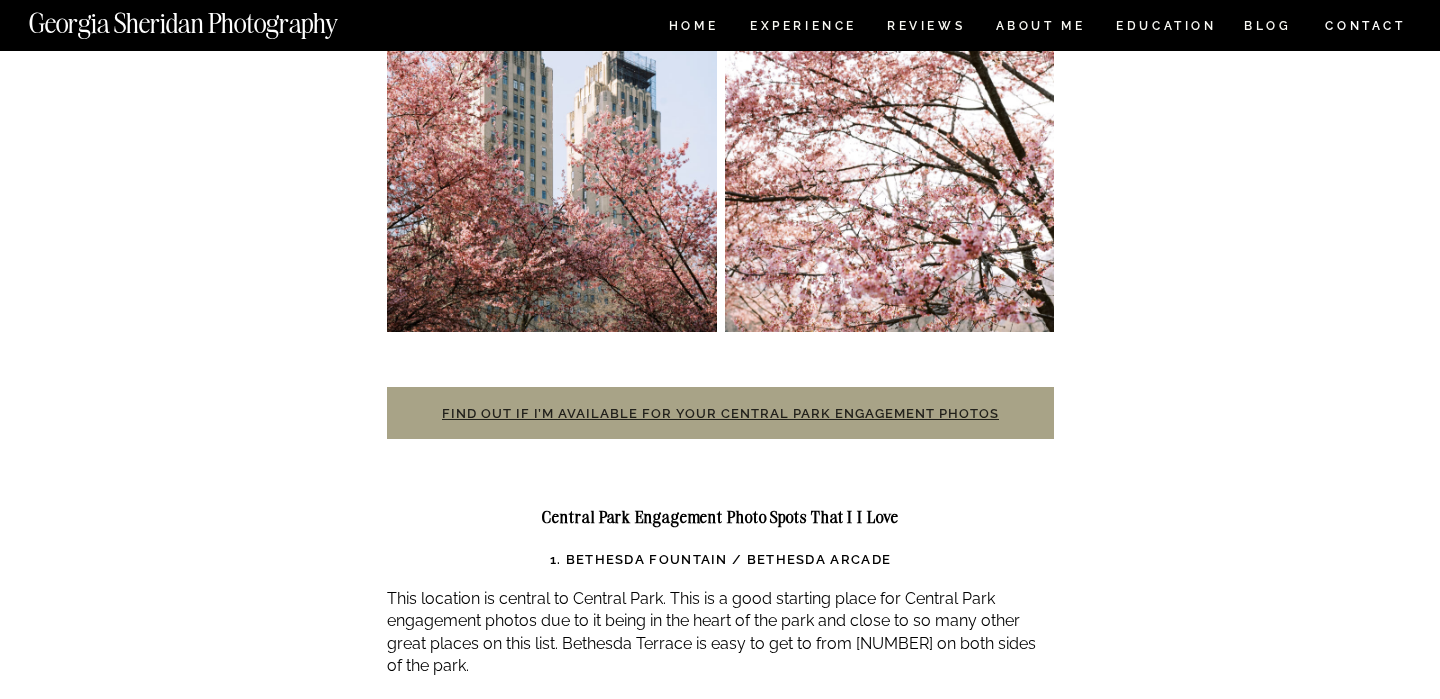 click on "Find out if I’m available for your Central Park engagement photos" at bounding box center (720, 413) 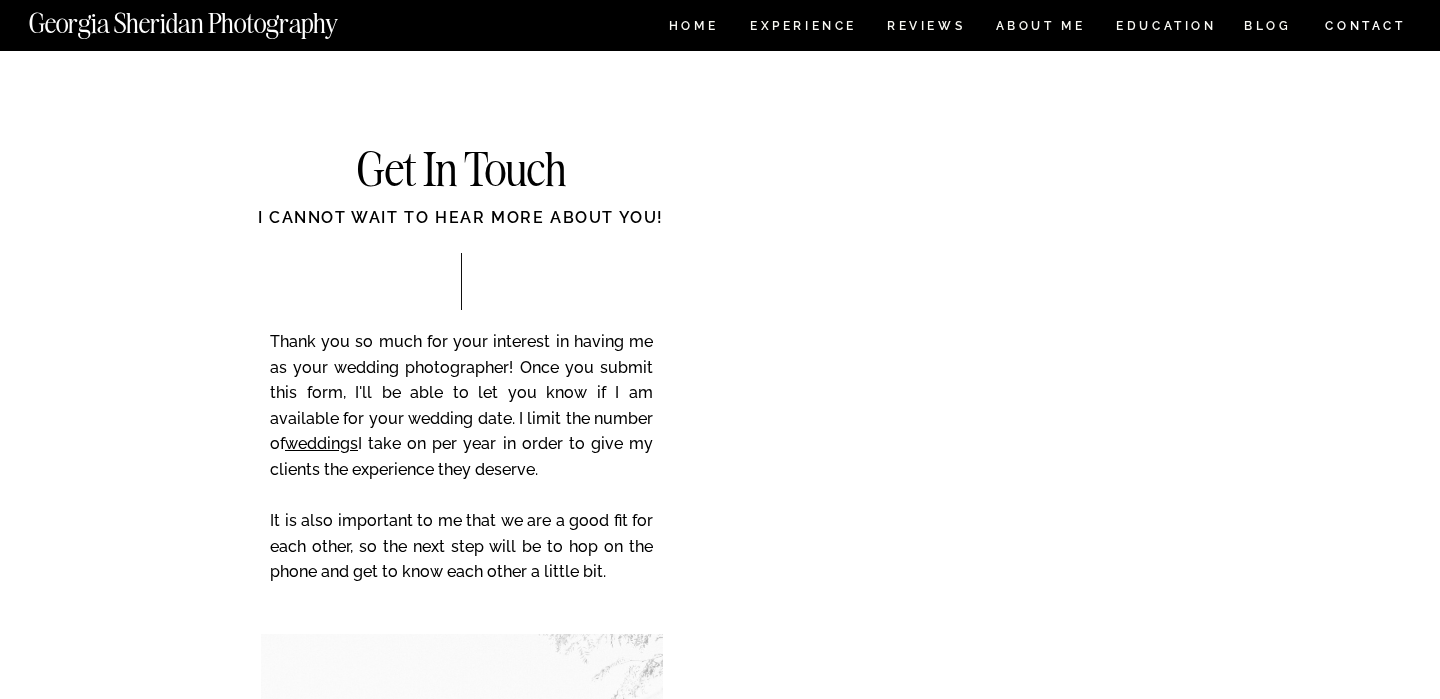 scroll, scrollTop: 0, scrollLeft: 0, axis: both 